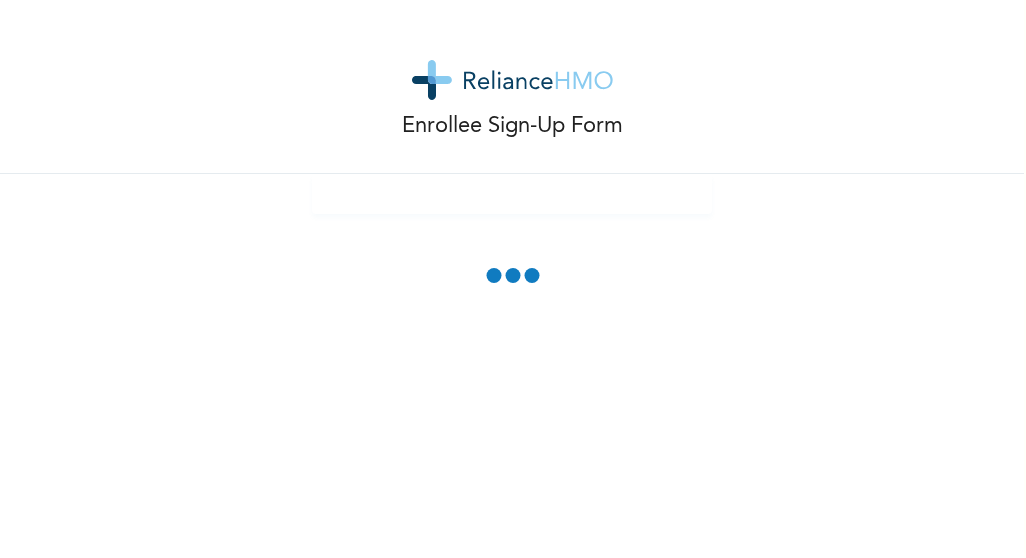 scroll, scrollTop: 0, scrollLeft: 0, axis: both 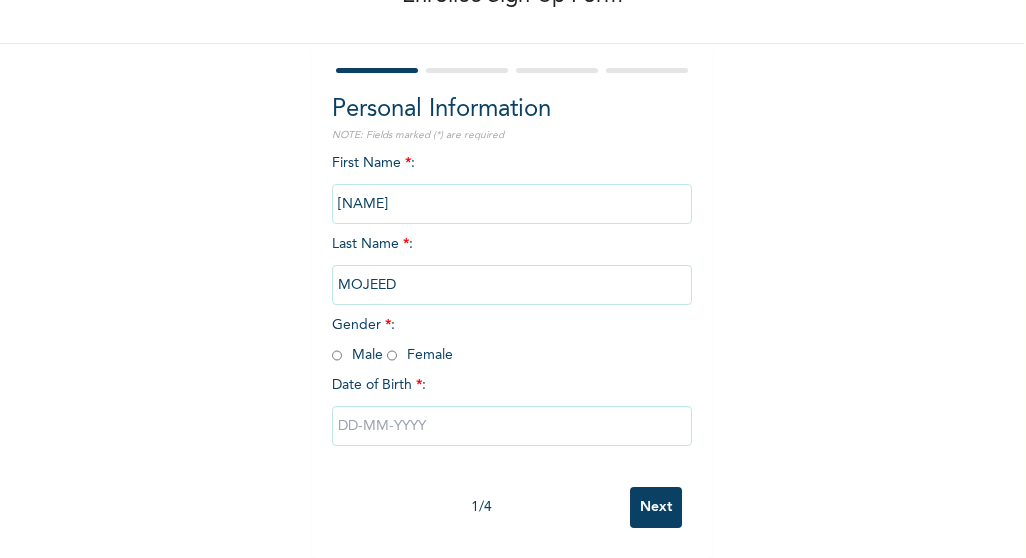 click on "[NAME]" at bounding box center [512, 204] 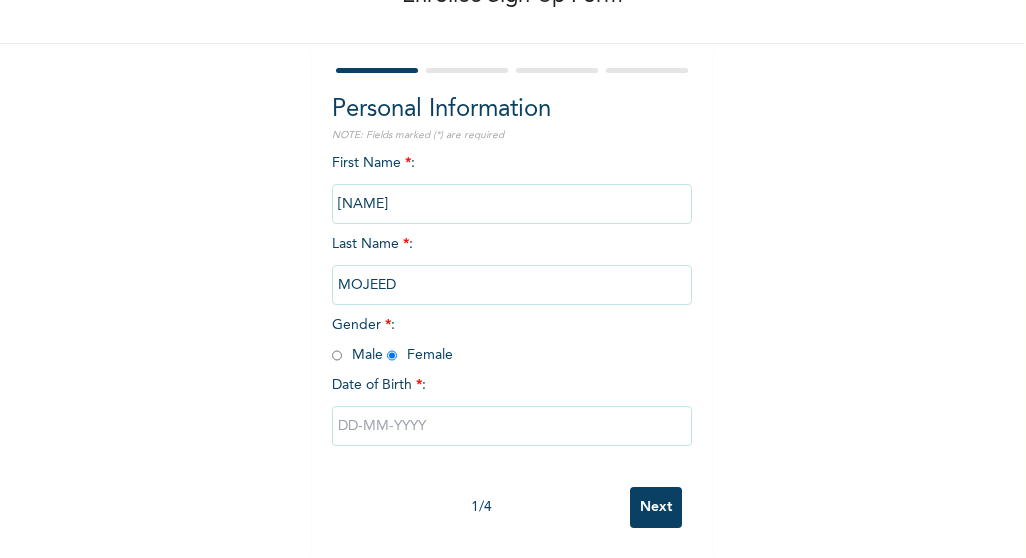radio on "true" 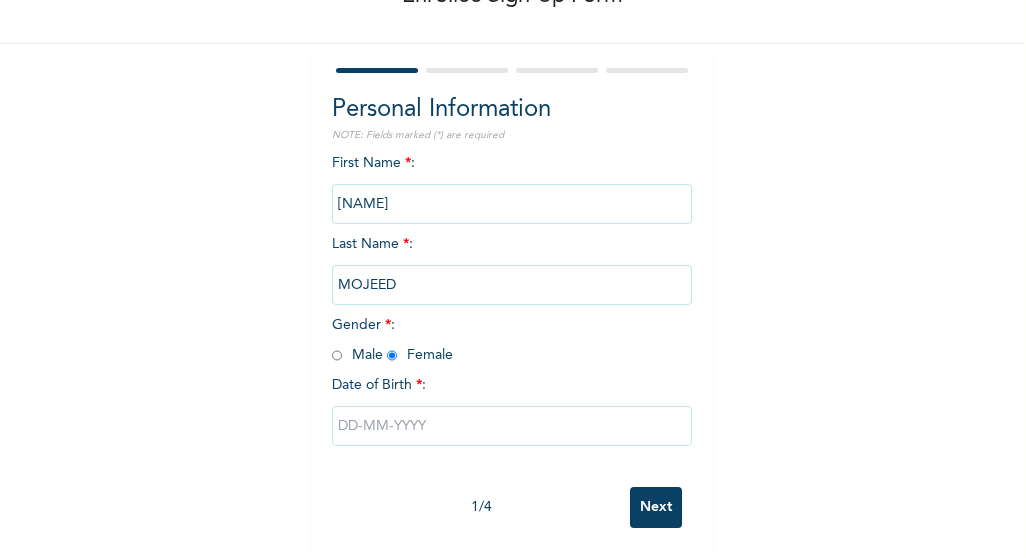 click at bounding box center (512, 426) 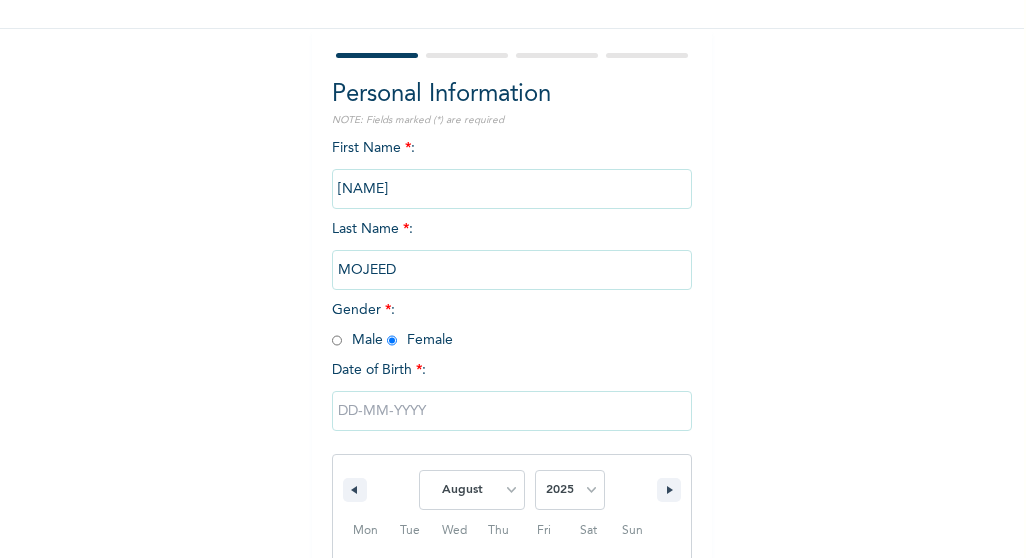 scroll, scrollTop: 351, scrollLeft: 0, axis: vertical 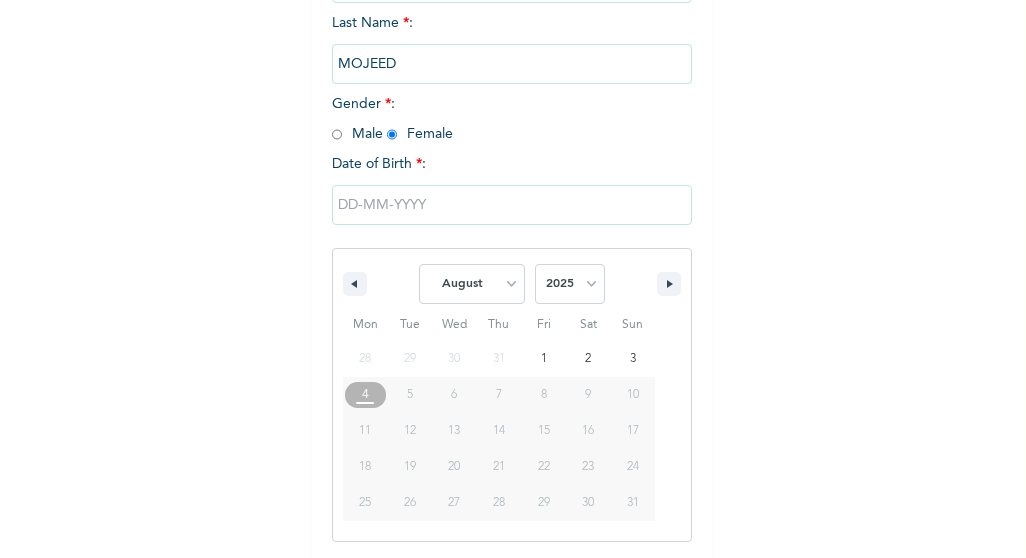 click on "January February March April May June July August September October November December 2025 2024 2023 2022 2021 2020 2019 2018 2017 2016 2015 2014 2013 2012 2011 2010 2009 2008 2007 2006 2005 2004 2003 2002 2001 2000 1999 1998 1997 1996 1995 1994 1993 1992 1991 1990 1989 1988 1987 1986 1985 1984 1983 1982 1981 1980 1979 1978 1977 1976 1975 1974 1973 1972 1971 1970 1969 1968 1967 1966 1965 1964 1963 1962 1961 1960" at bounding box center (512, 284) 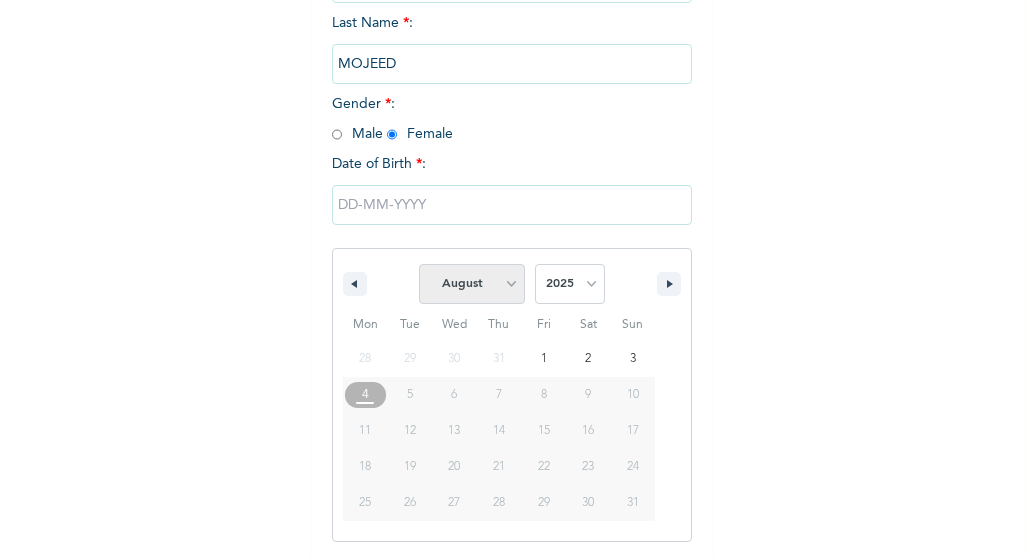 click on "January February March April May June July August September October November December" at bounding box center (472, 284) 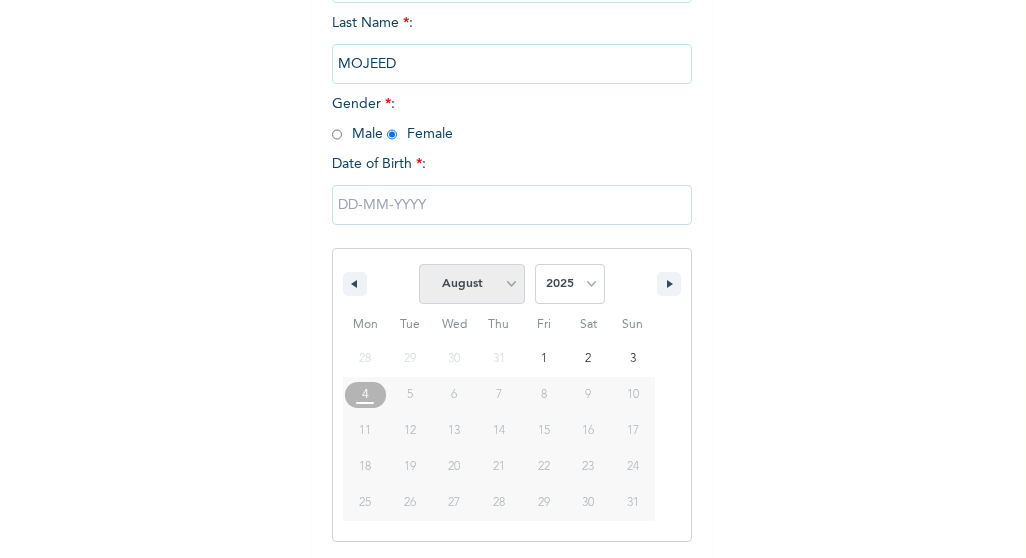 select on "2" 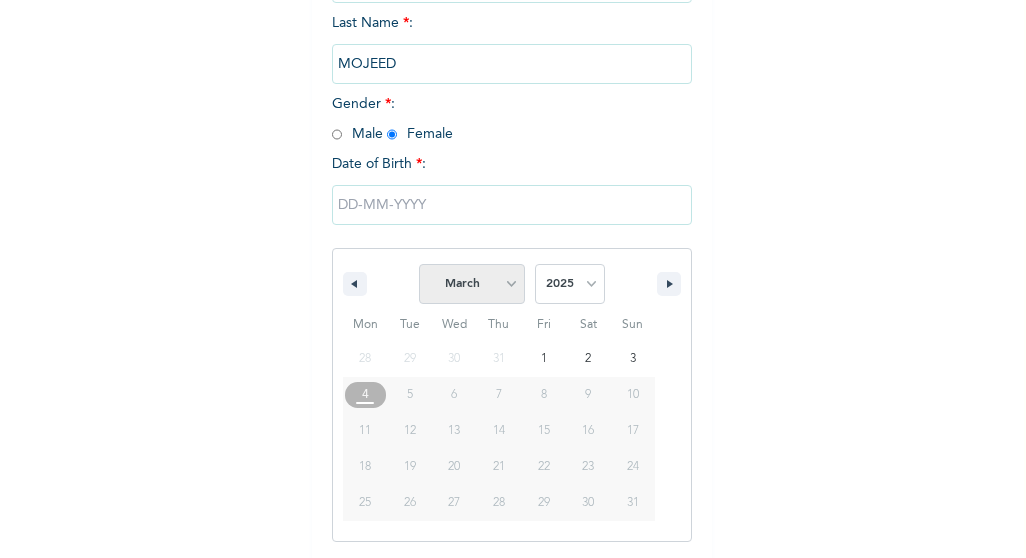 click on "January February March April May June July August September October November December" at bounding box center (472, 284) 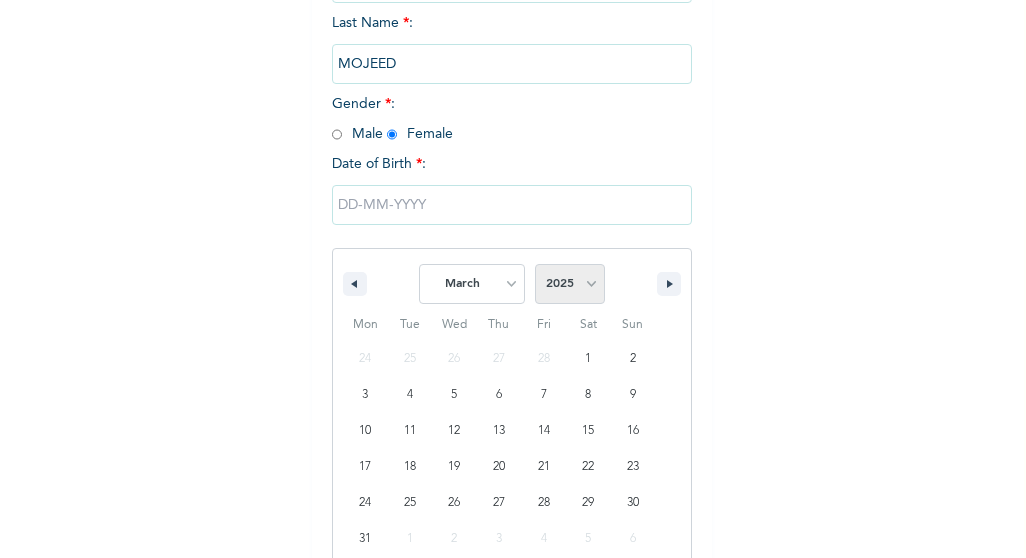 click on "2025 2024 2023 2022 2021 2020 2019 2018 2017 2016 2015 2014 2013 2012 2011 2010 2009 2008 2007 2006 2005 2004 2003 2002 2001 2000 1999 1998 1997 1996 1995 1994 1993 1992 1991 1990 1989 1988 1987 1986 1985 1984 1983 1982 1981 1980 1979 1978 1977 1976 1975 1974 1973 1972 1971 1970 1969 1968 1967 1966 1965 1964 1963 1962 1961 1960" at bounding box center (570, 284) 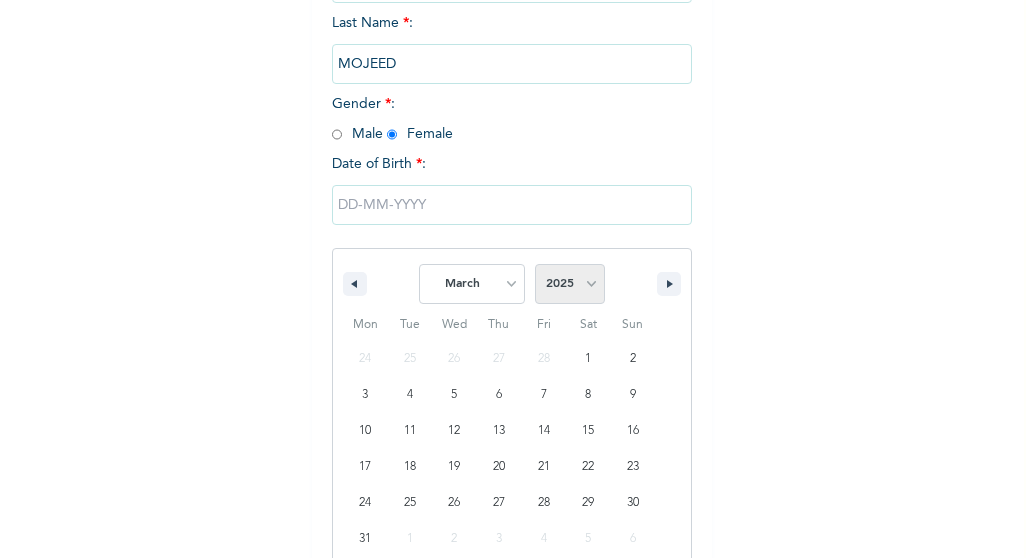 select on "1986" 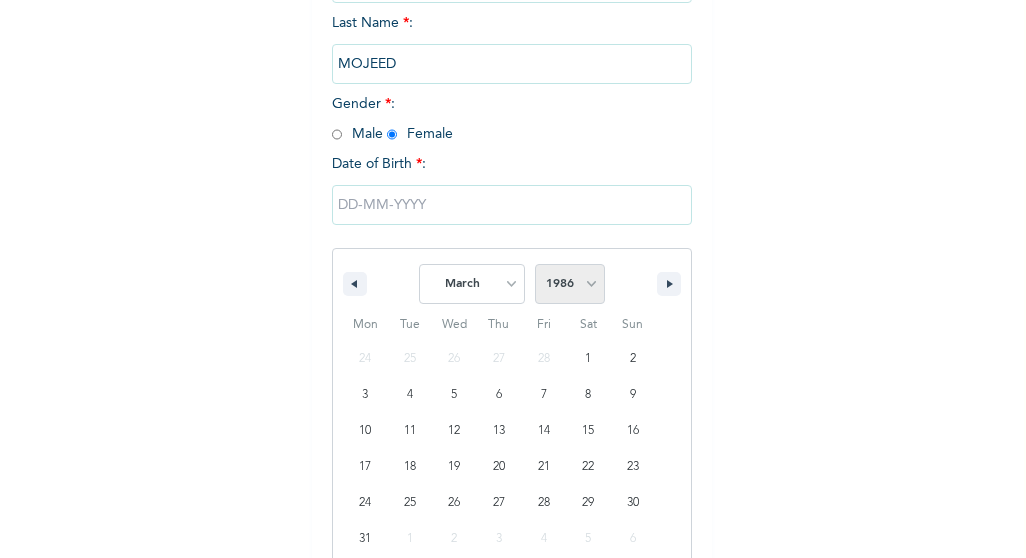 click on "2025 2024 2023 2022 2021 2020 2019 2018 2017 2016 2015 2014 2013 2012 2011 2010 2009 2008 2007 2006 2005 2004 2003 2002 2001 2000 1999 1998 1997 1996 1995 1994 1993 1992 1991 1990 1989 1988 1987 1986 1985 1984 1983 1982 1981 1980 1979 1978 1977 1976 1975 1974 1973 1972 1971 1970 1969 1968 1967 1966 1965 1964 1963 1962 1961 1960" at bounding box center [570, 284] 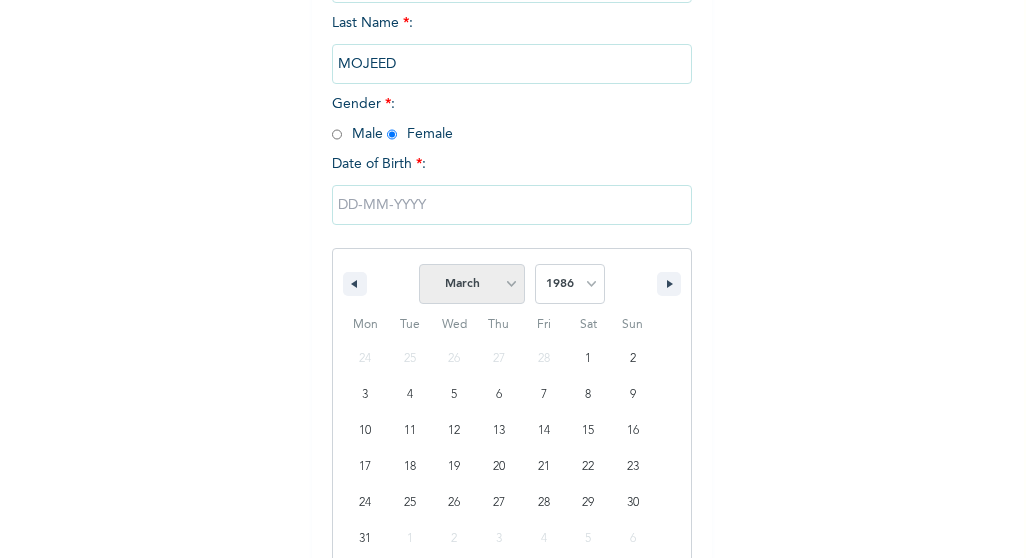 click on "January February March April May June July August September October November December" at bounding box center [472, 284] 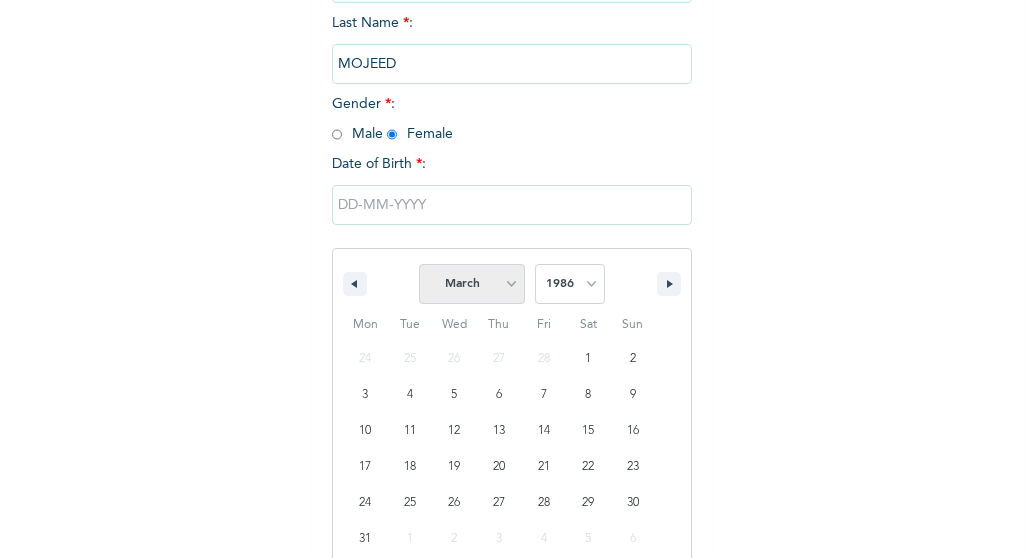 click on "January February March April May June July August September October November December" at bounding box center [472, 284] 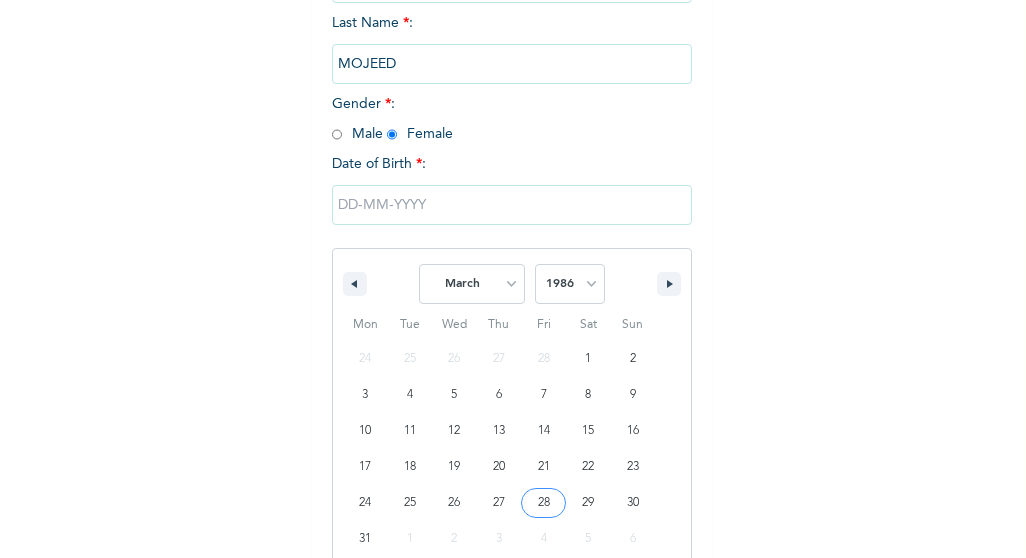 type on "[DATE]/[DATE]/[YEAR]" 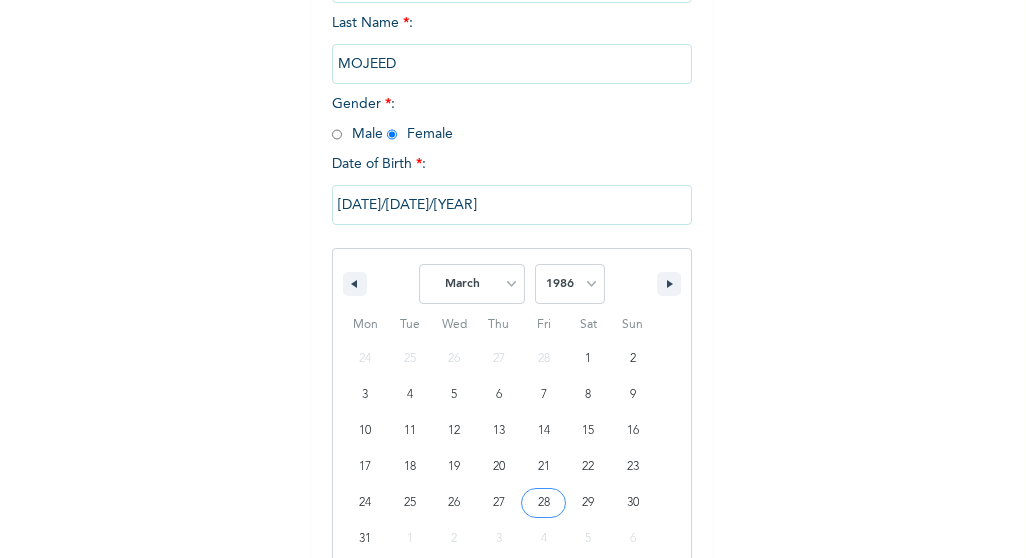 scroll, scrollTop: 145, scrollLeft: 0, axis: vertical 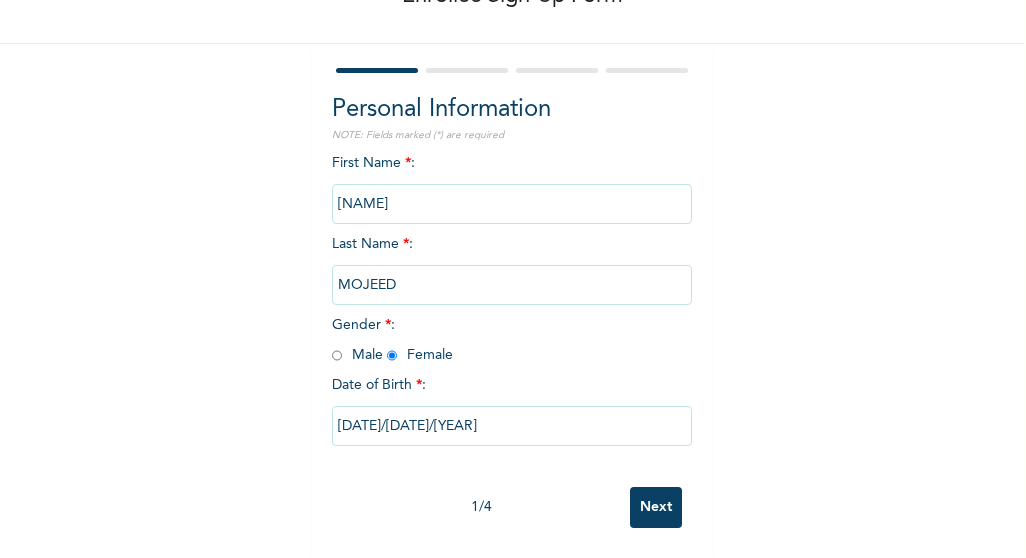 click on "[NAME]" at bounding box center [512, 204] 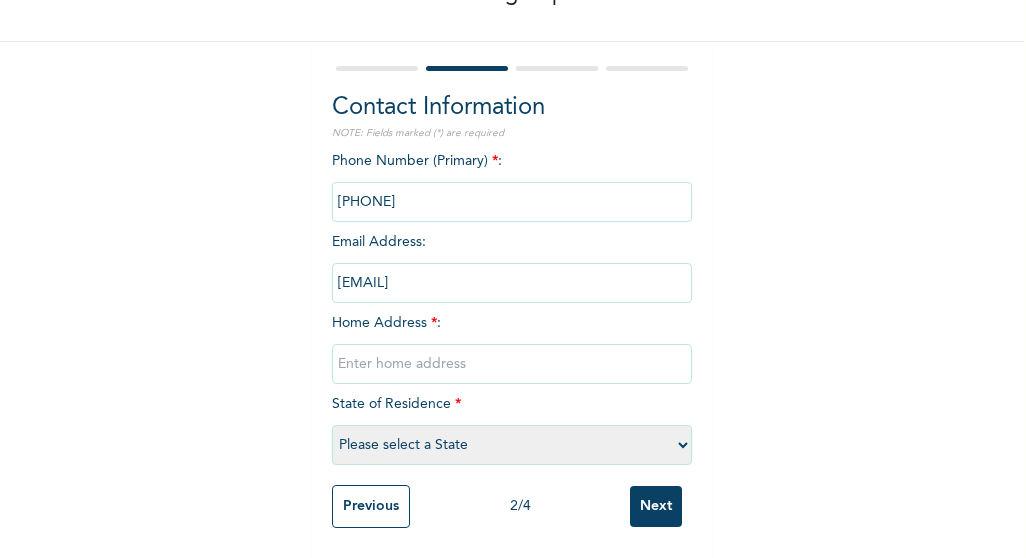 click at bounding box center [512, 364] 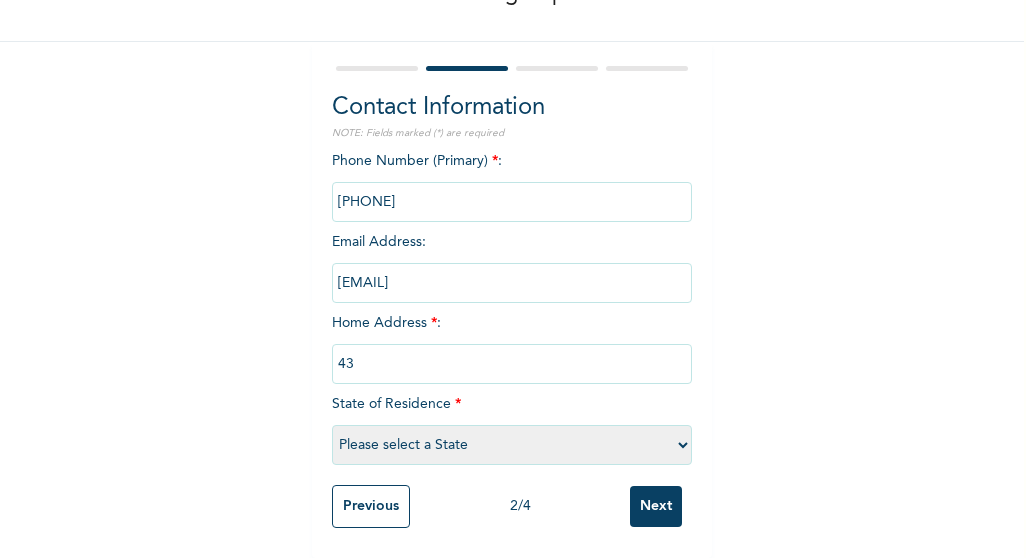 click at bounding box center [512, 202] 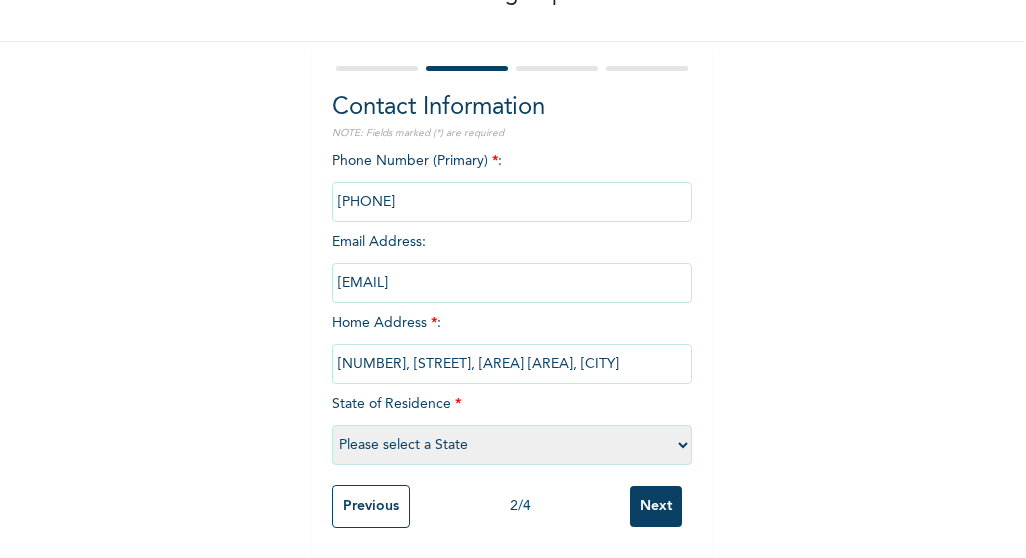type on "[NUMBER], [STREET], [AREA] [AREA], [CITY]" 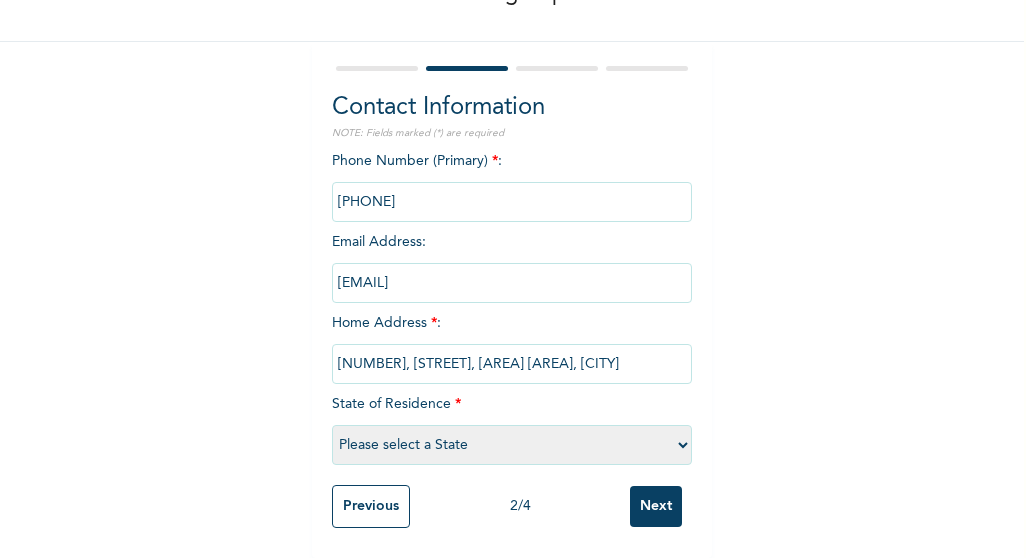 click on "Please select a State Abia Abuja (FCT) Adamawa Akwa Ibom Anambra Bauchi Bayelsa Benue Borno Cross River Delta Ebonyi Edo Ekiti Enugu Gombe Imo Jigawa Kaduna Kano Katsina Kebbi Kogi Kwara Lagos Nasarawa Niger Ogun Ondo Osun Oyo Plateau Rivers Sokoto Taraba Yobe Zamfara" at bounding box center [512, 445] 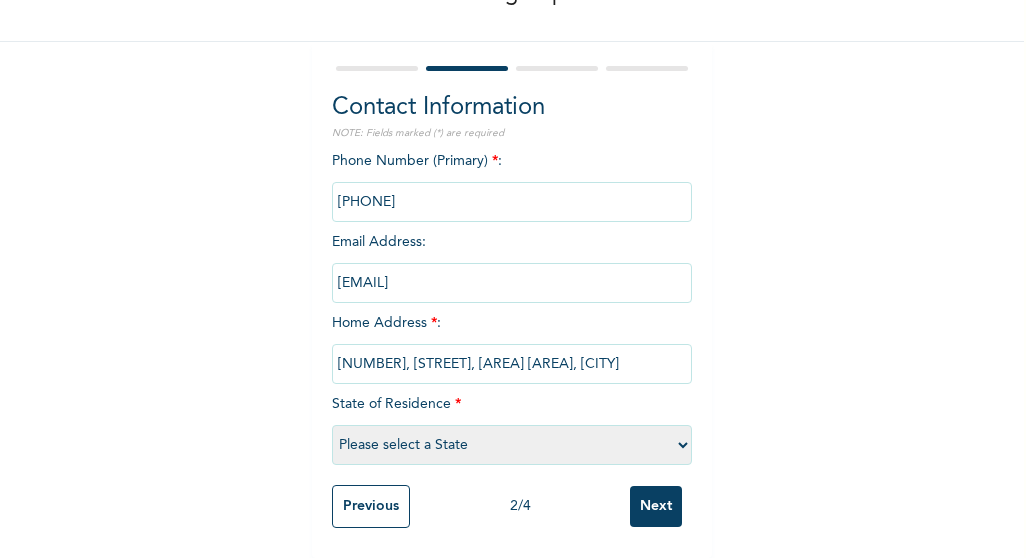select on "25" 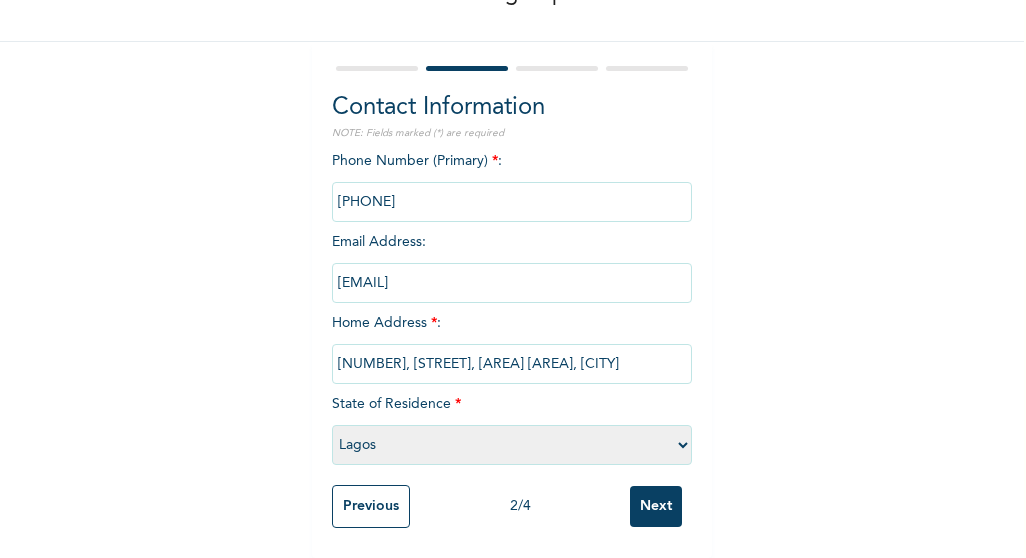 click on "Please select a State Abia Abuja (FCT) Adamawa Akwa Ibom Anambra Bauchi Bayelsa Benue Borno Cross River Delta Ebonyi Edo Ekiti Enugu Gombe Imo Jigawa Kaduna Kano Katsina Kebbi Kogi Kwara Lagos Nasarawa Niger Ogun Ondo Osun Oyo Plateau Rivers Sokoto Taraba Yobe Zamfara" at bounding box center [512, 445] 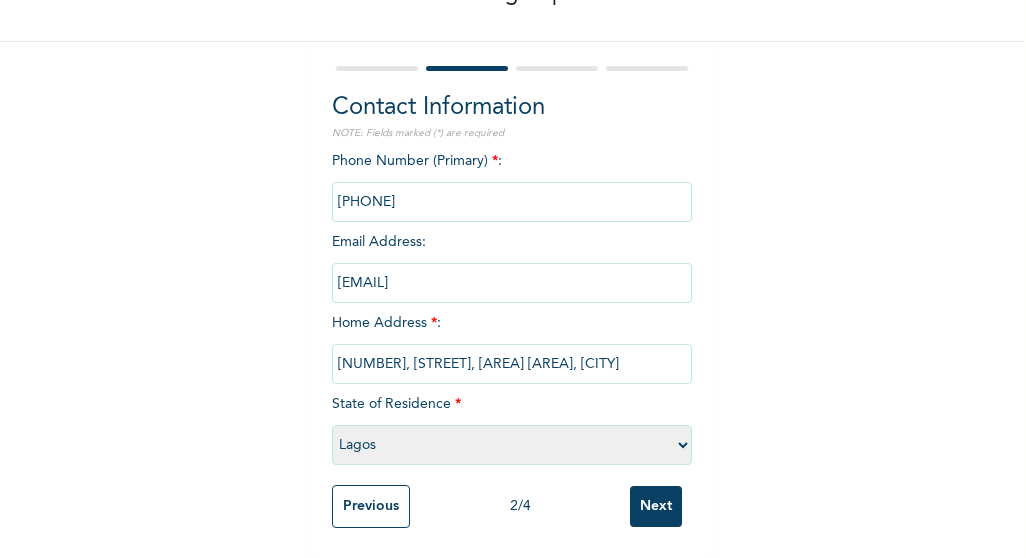 click at bounding box center (512, 202) 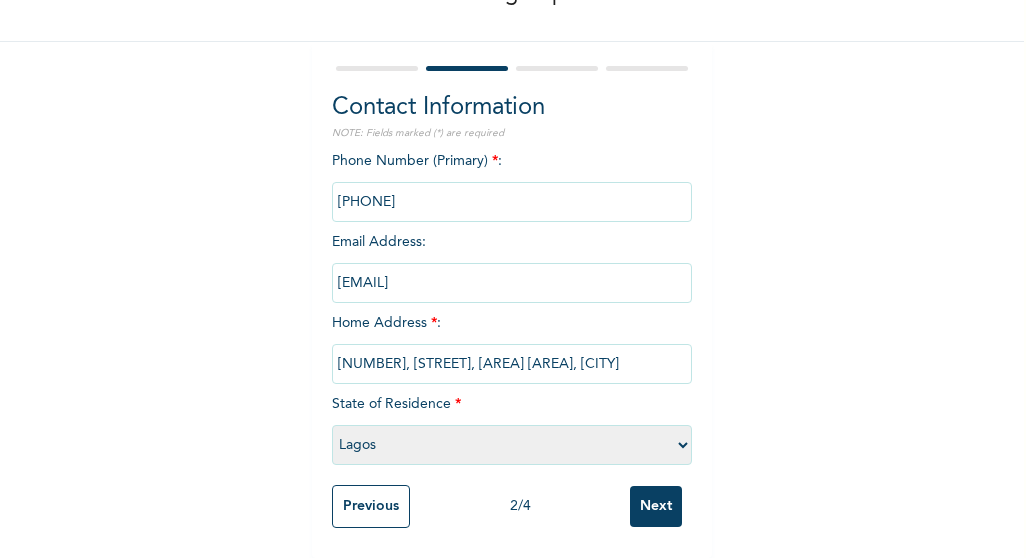 click at bounding box center [512, 202] 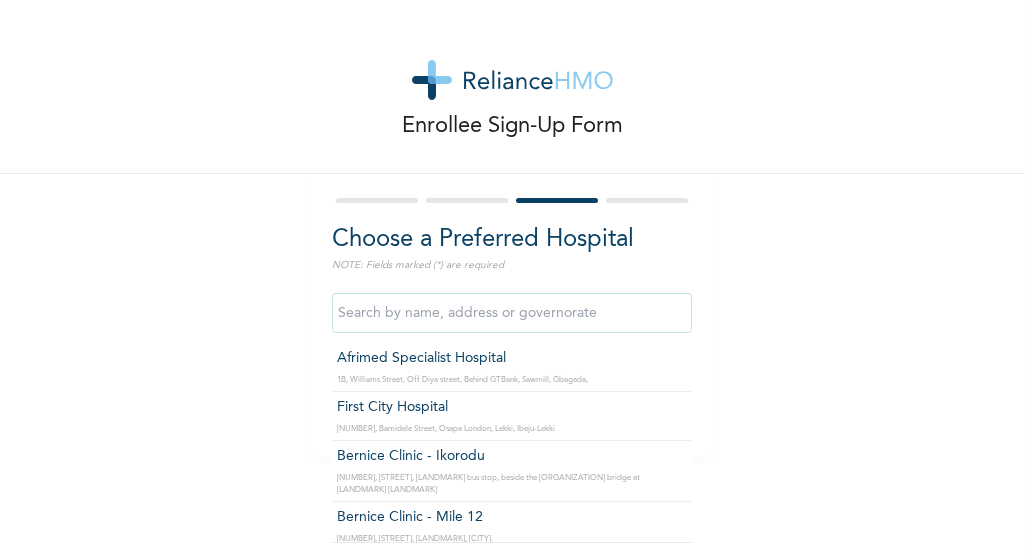 click at bounding box center [512, 313] 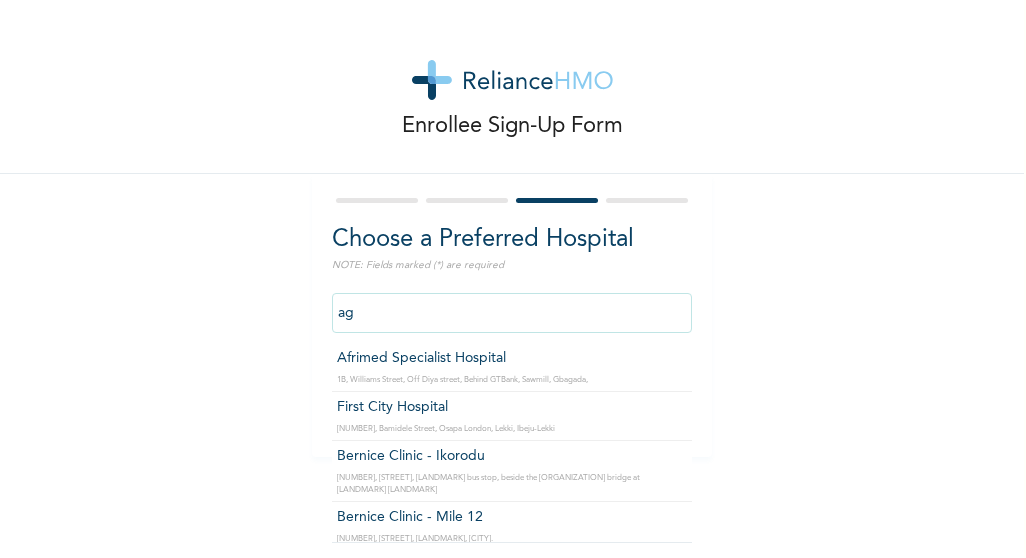 type on "a" 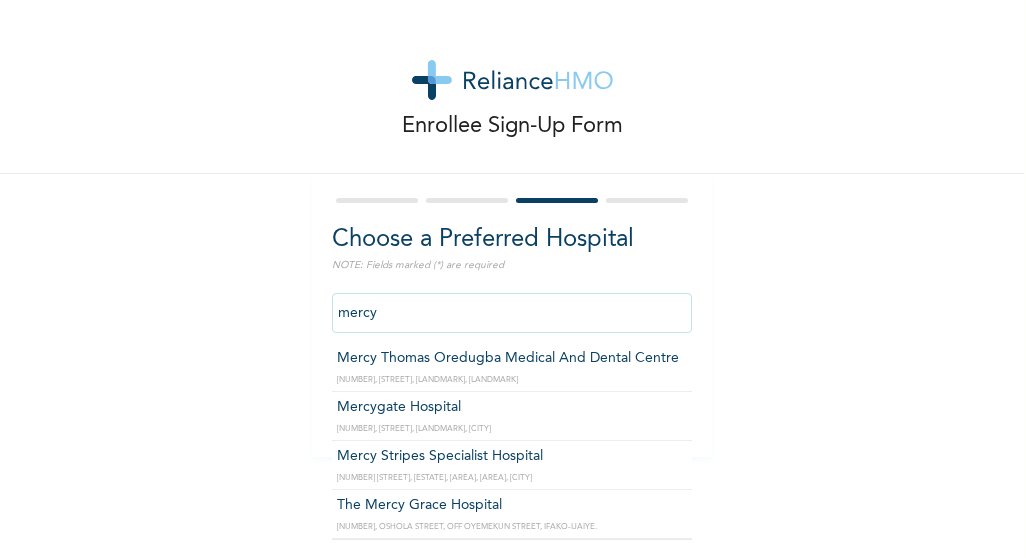 type on "Mercy Thomas Oredugba Medical And Dental Centre" 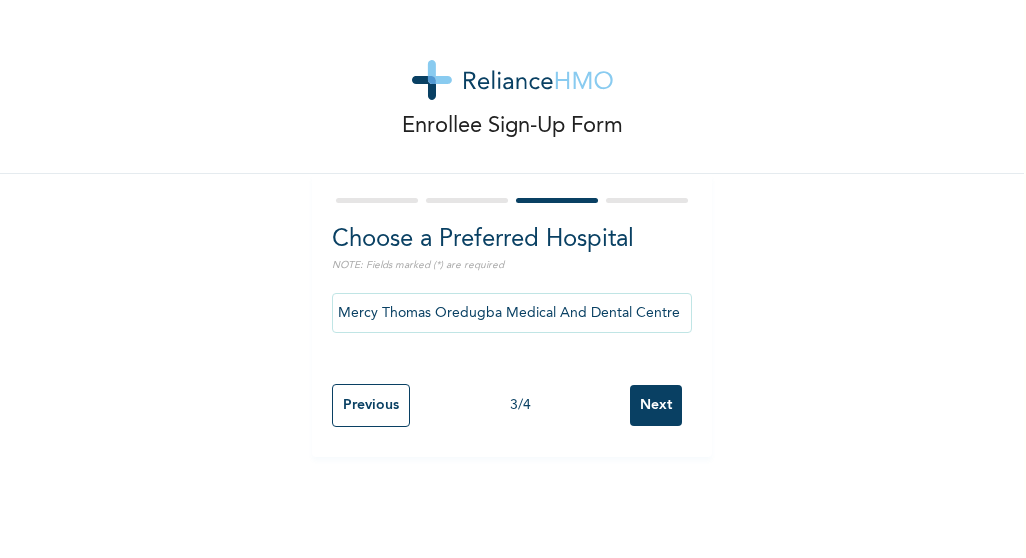 click on "Next" at bounding box center (656, 405) 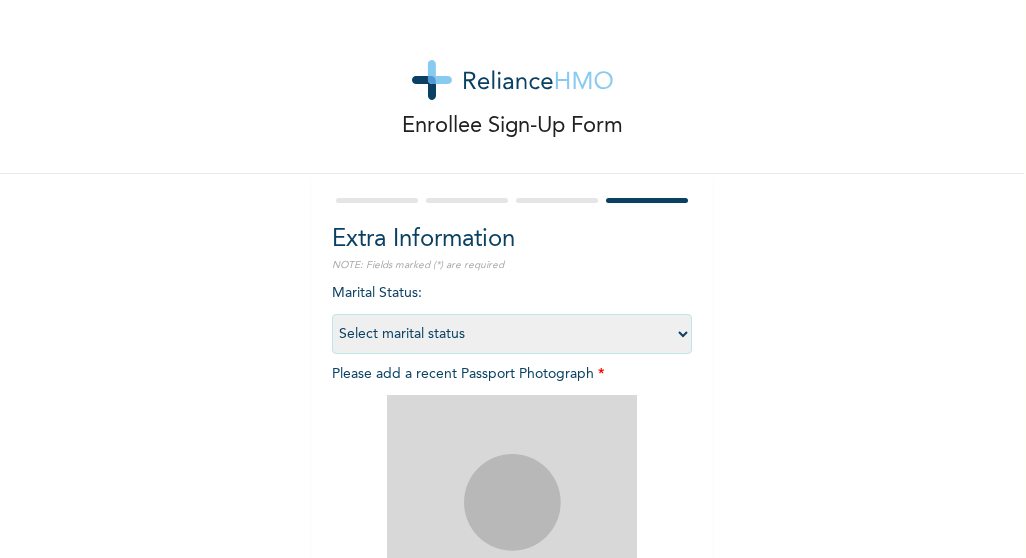 click on "Select marital status Single Married Divorced Widow/Widower" at bounding box center (512, 334) 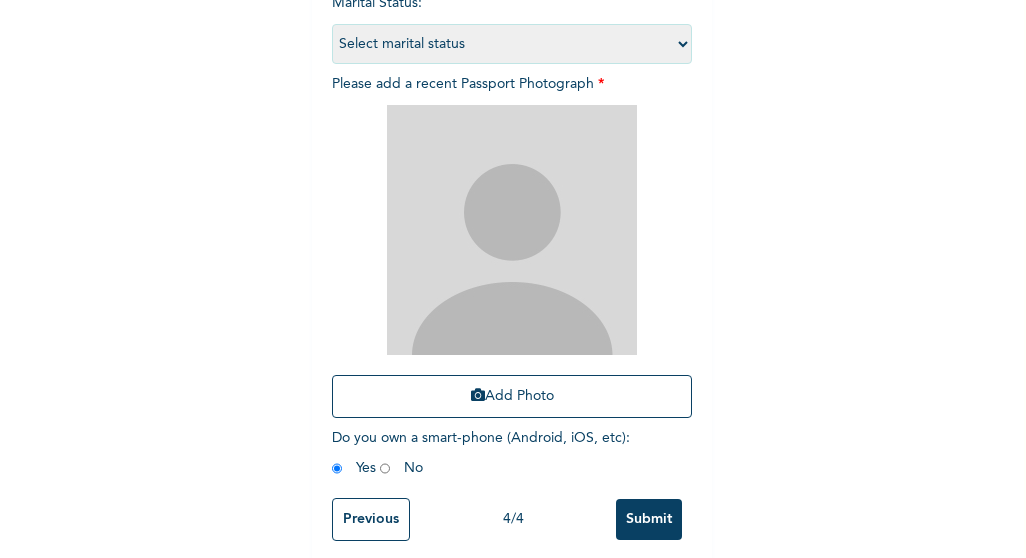scroll, scrollTop: 318, scrollLeft: 0, axis: vertical 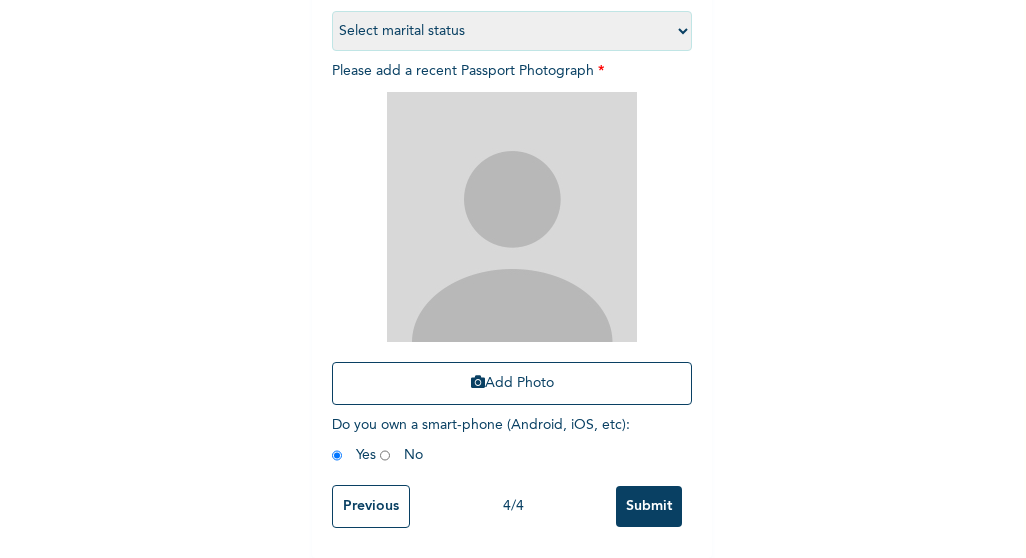 click at bounding box center (512, 217) 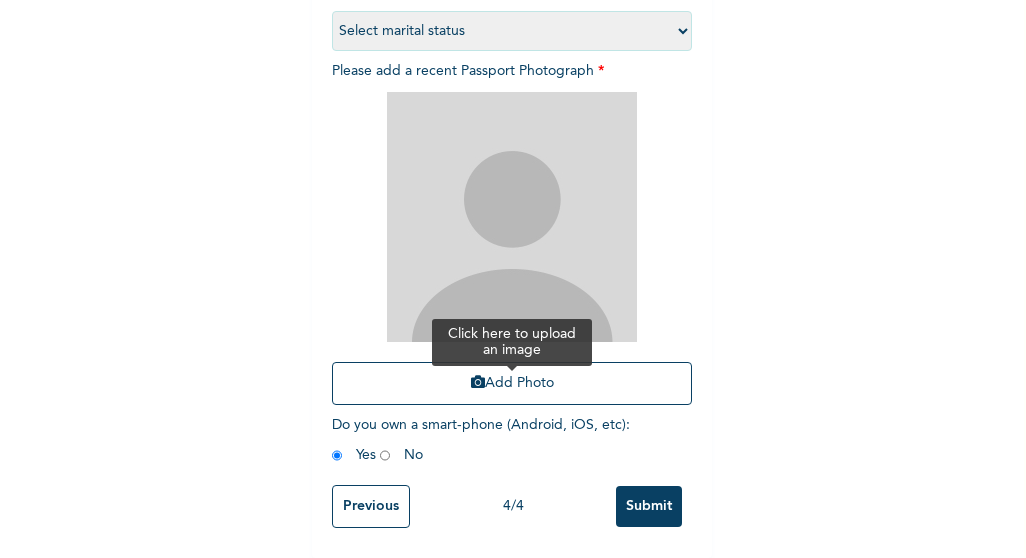 click on "Add Photo" at bounding box center [512, 383] 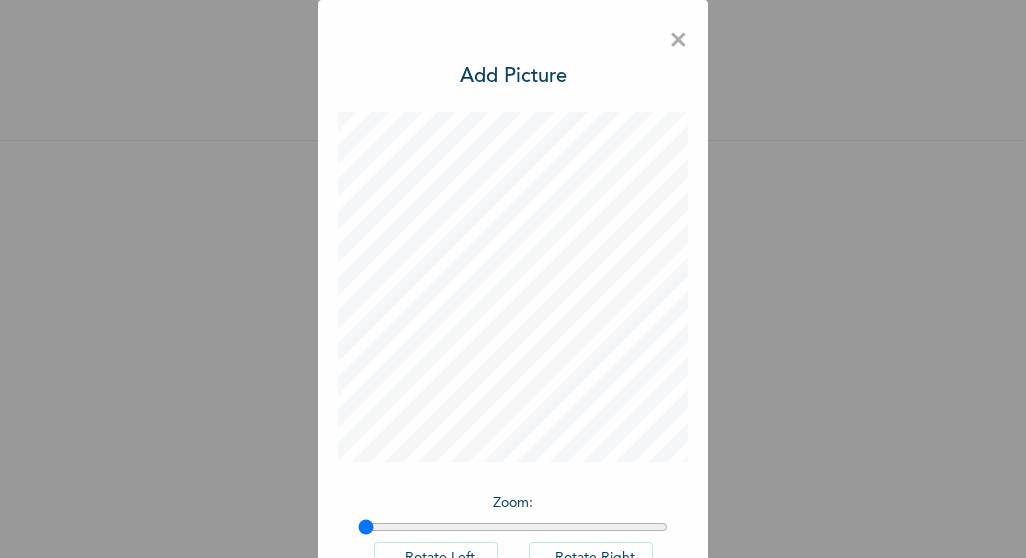 scroll, scrollTop: 48, scrollLeft: 0, axis: vertical 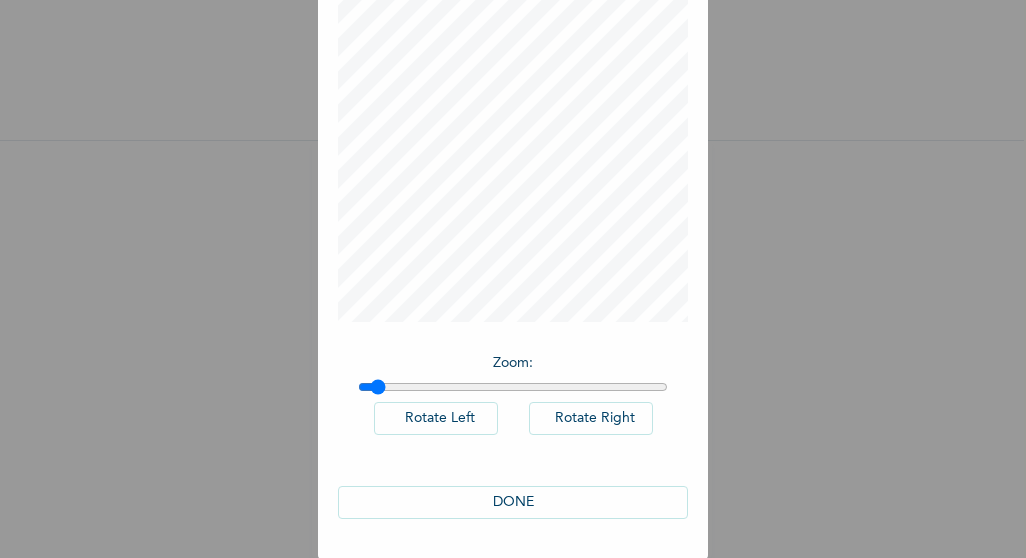 click at bounding box center (513, 387) 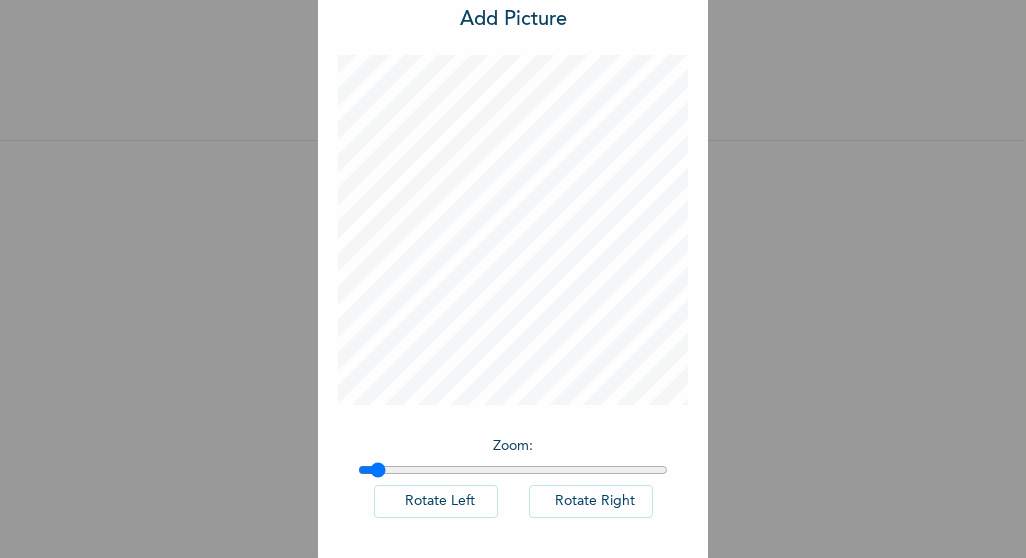 scroll, scrollTop: 69, scrollLeft: 0, axis: vertical 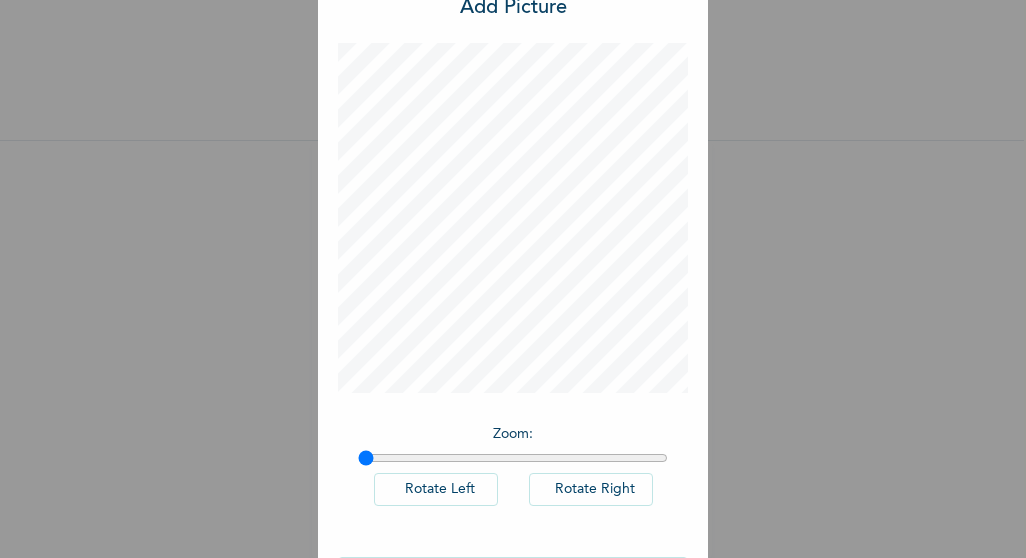 type on "1" 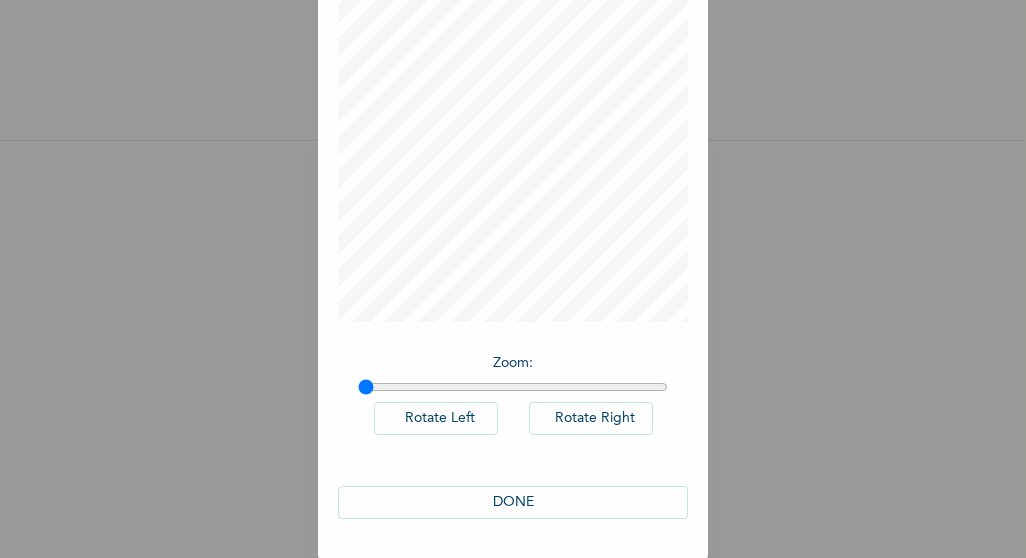 click on "DONE" at bounding box center [513, 502] 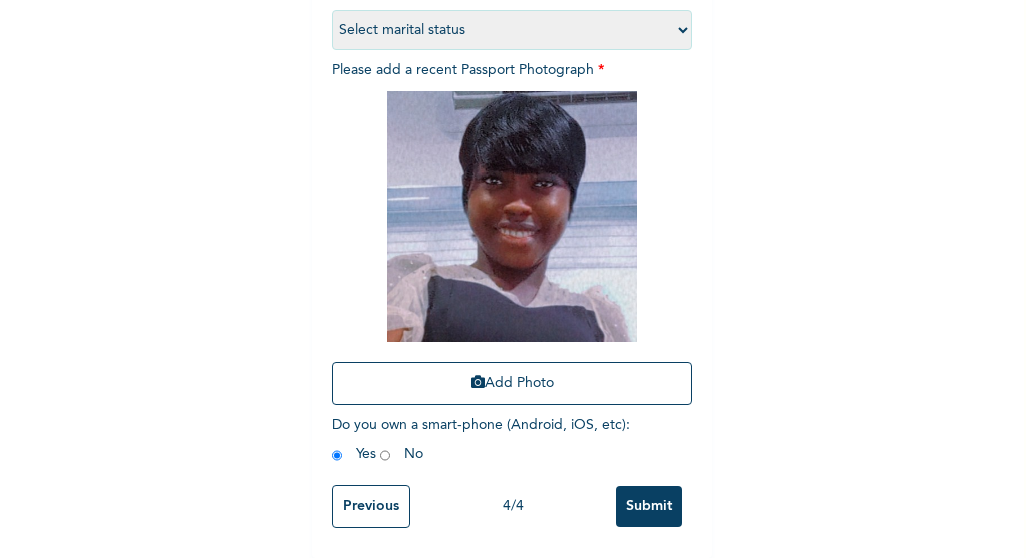 scroll, scrollTop: 308, scrollLeft: 0, axis: vertical 